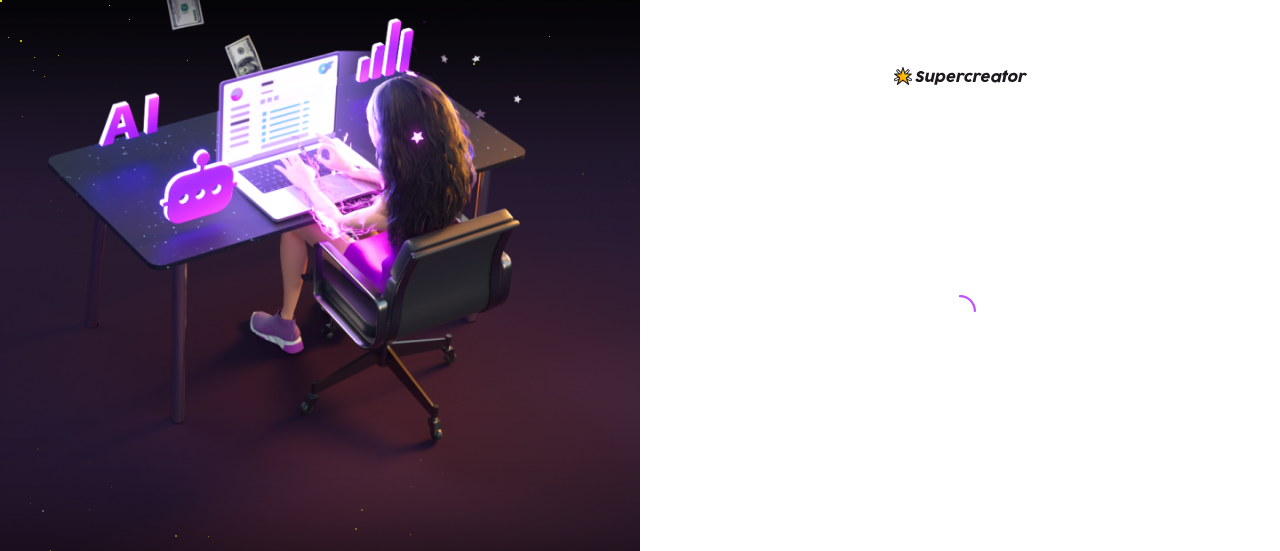 scroll, scrollTop: 0, scrollLeft: 0, axis: both 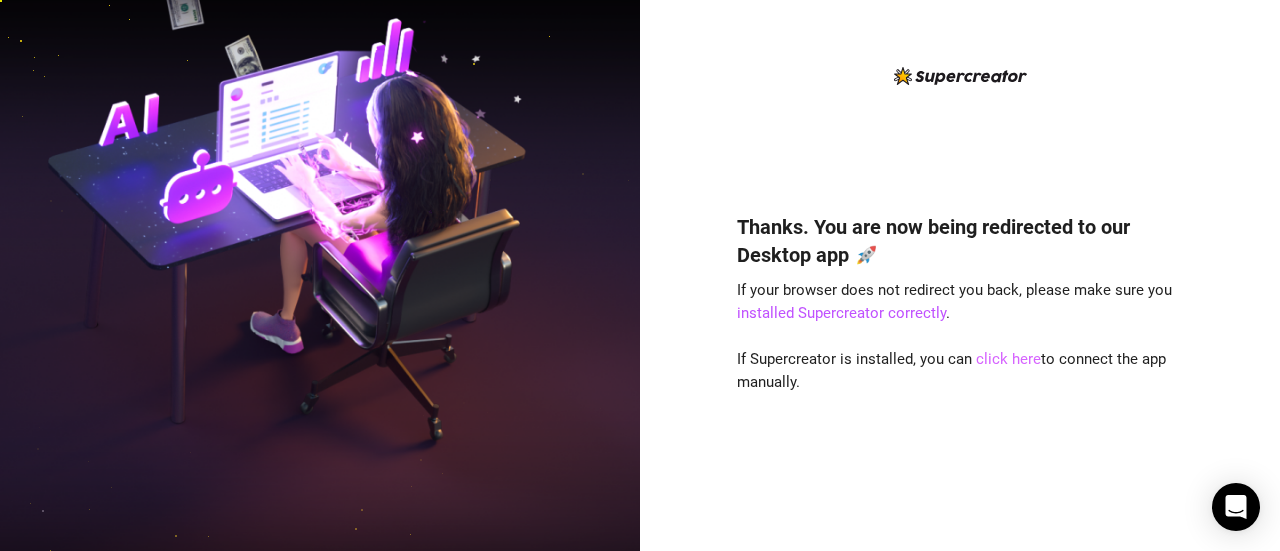 click on "click here" at bounding box center (1008, 359) 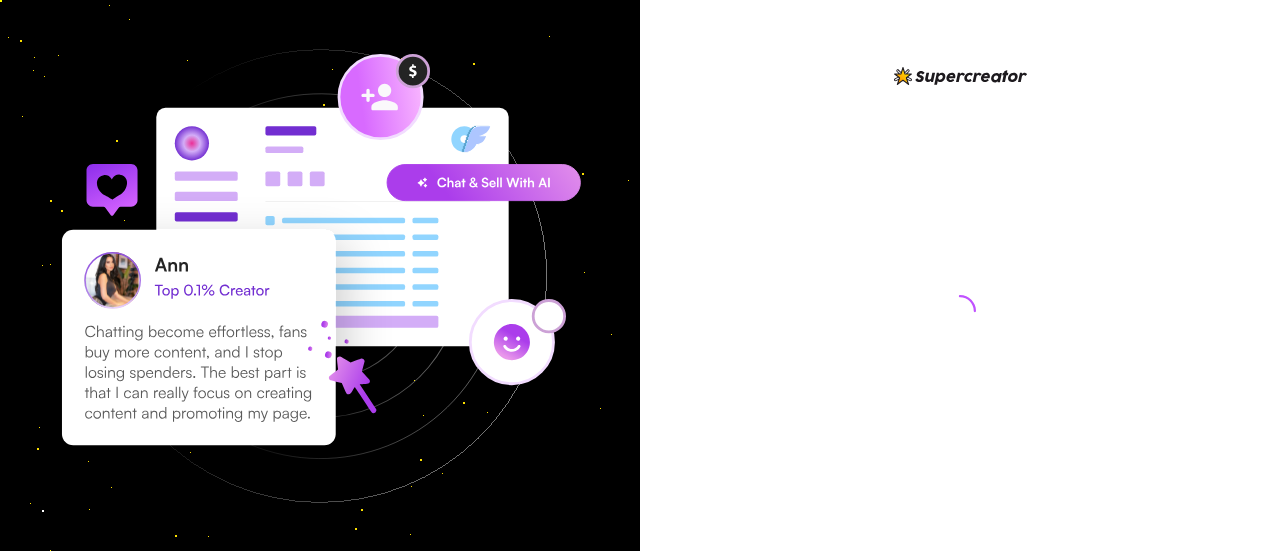 scroll, scrollTop: 0, scrollLeft: 0, axis: both 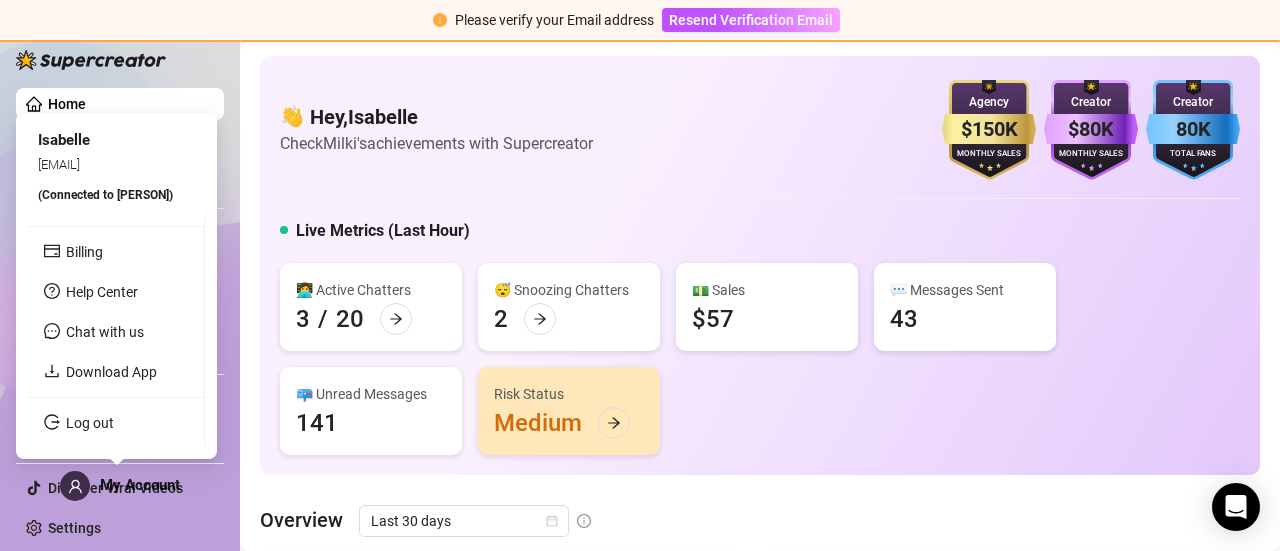click on "My Account" at bounding box center (140, 485) 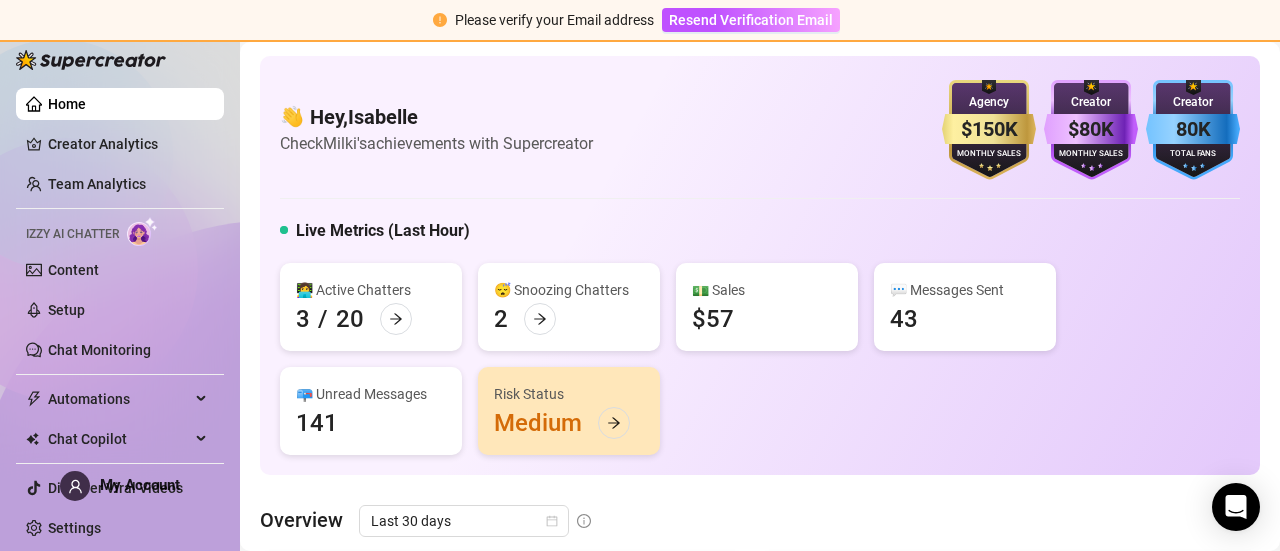 click on "👋 Hey,  Isabelle Check  Milki's  achievements with Supercreator $150K Agency Monthly Sales $80K Creator Monthly Sales 80K Creator Total Fans" at bounding box center [760, 130] 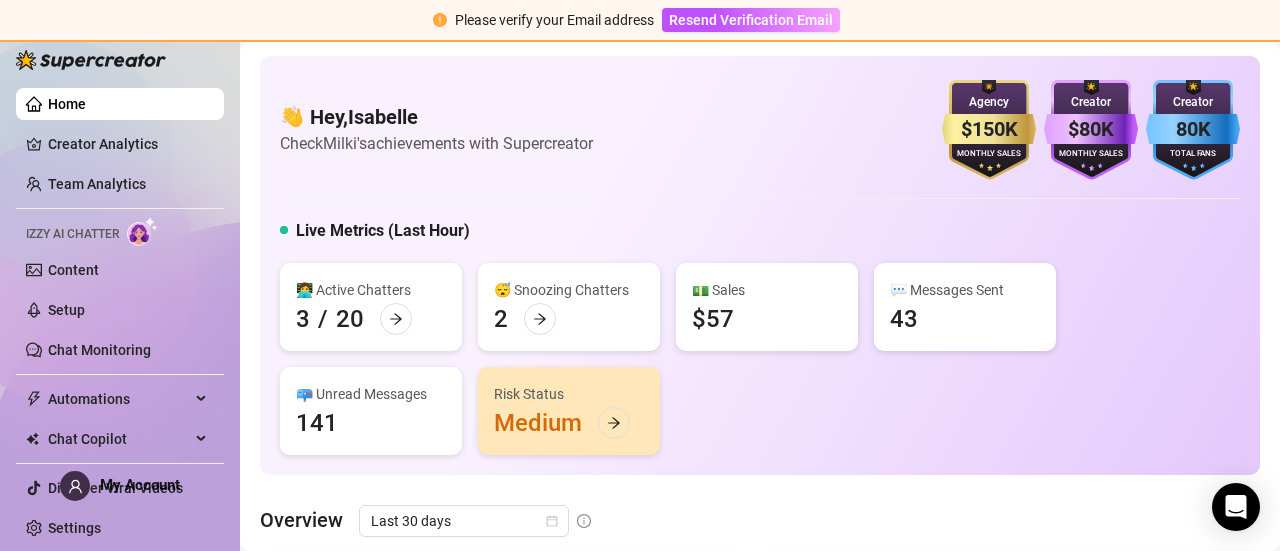click on "Home" at bounding box center [67, 104] 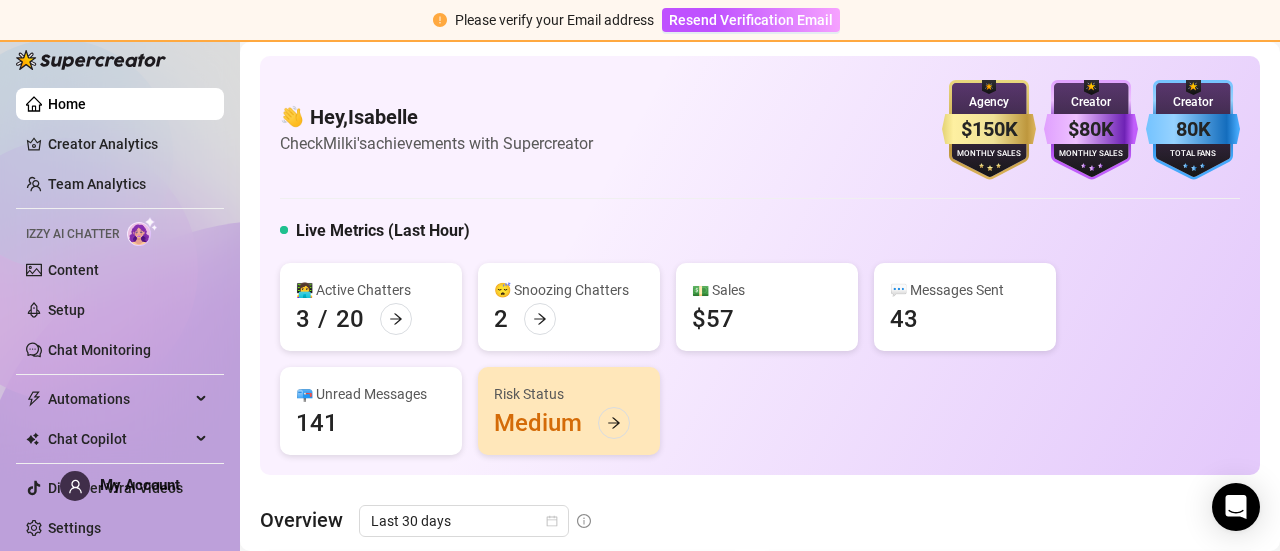 click on "Izzy AI Chatter" at bounding box center (72, 234) 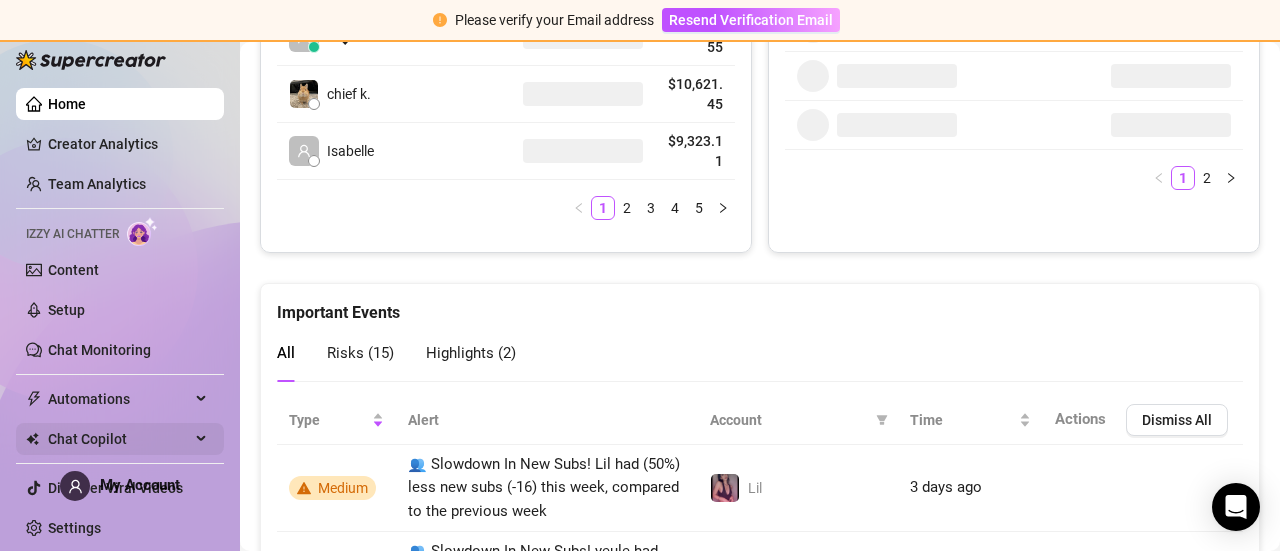 scroll, scrollTop: 1500, scrollLeft: 0, axis: vertical 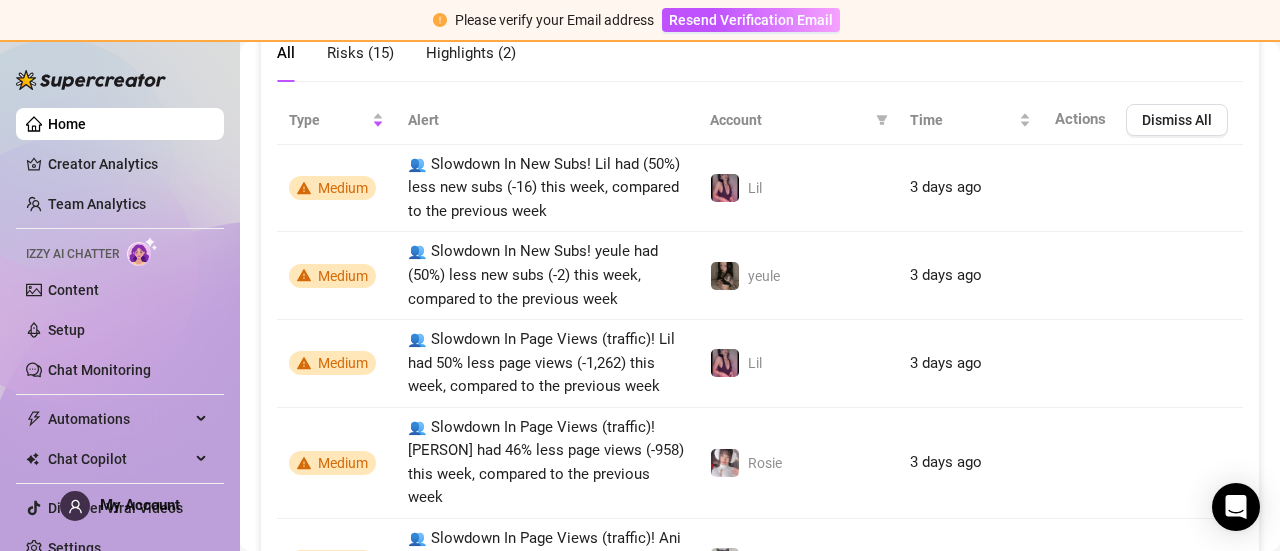 click on "Home" at bounding box center [67, 124] 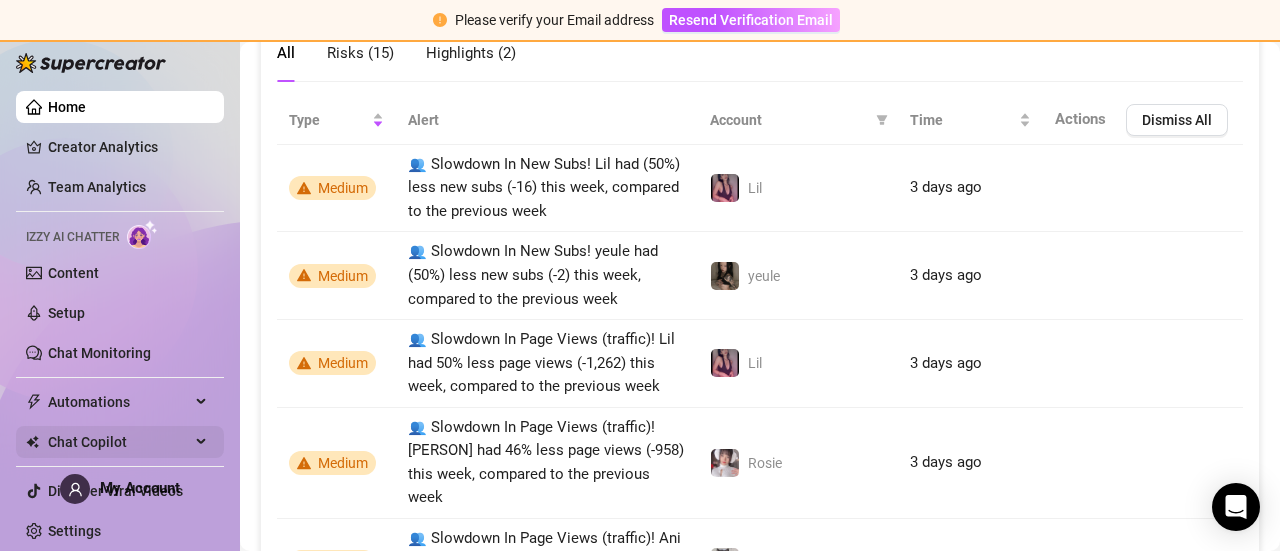 scroll, scrollTop: 20, scrollLeft: 0, axis: vertical 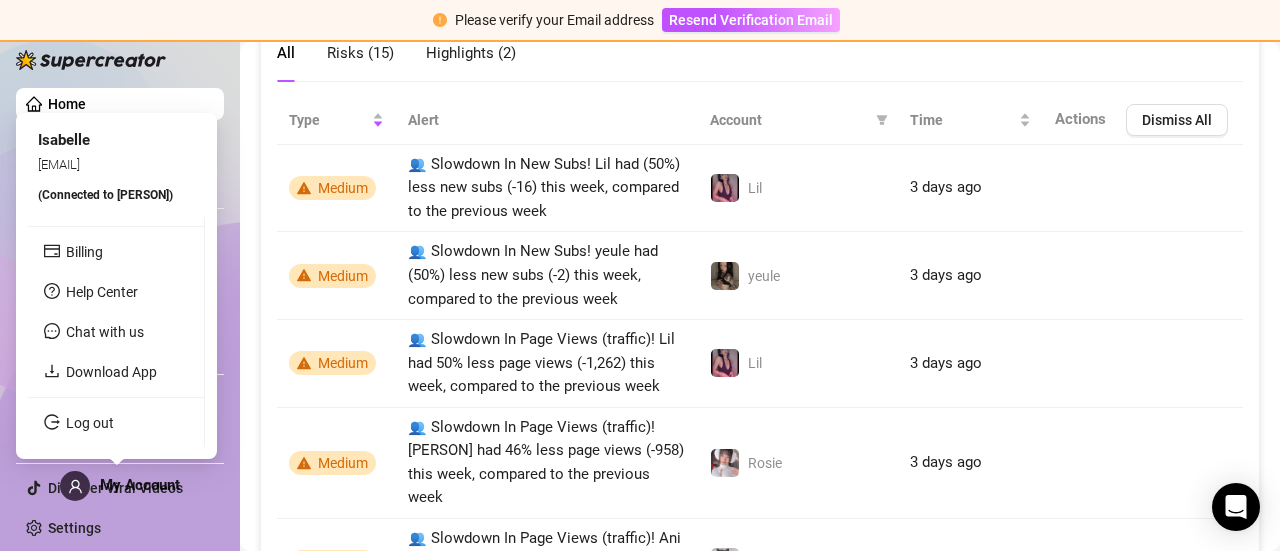 click on "My Account" at bounding box center (140, 485) 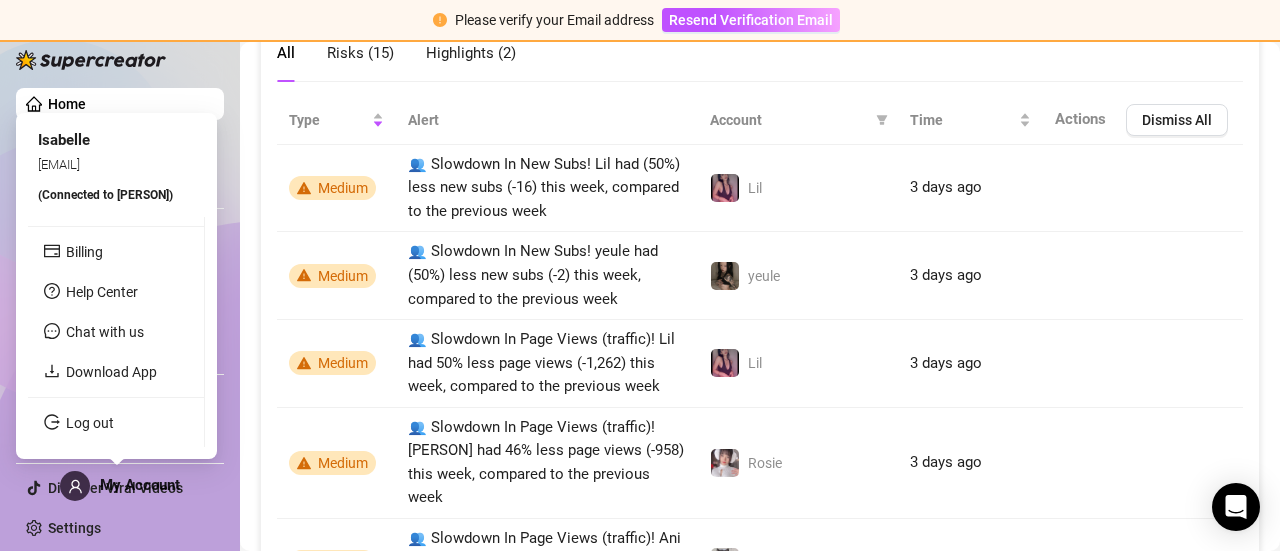 click on "topikpl@gmail.com" at bounding box center [64, 164] 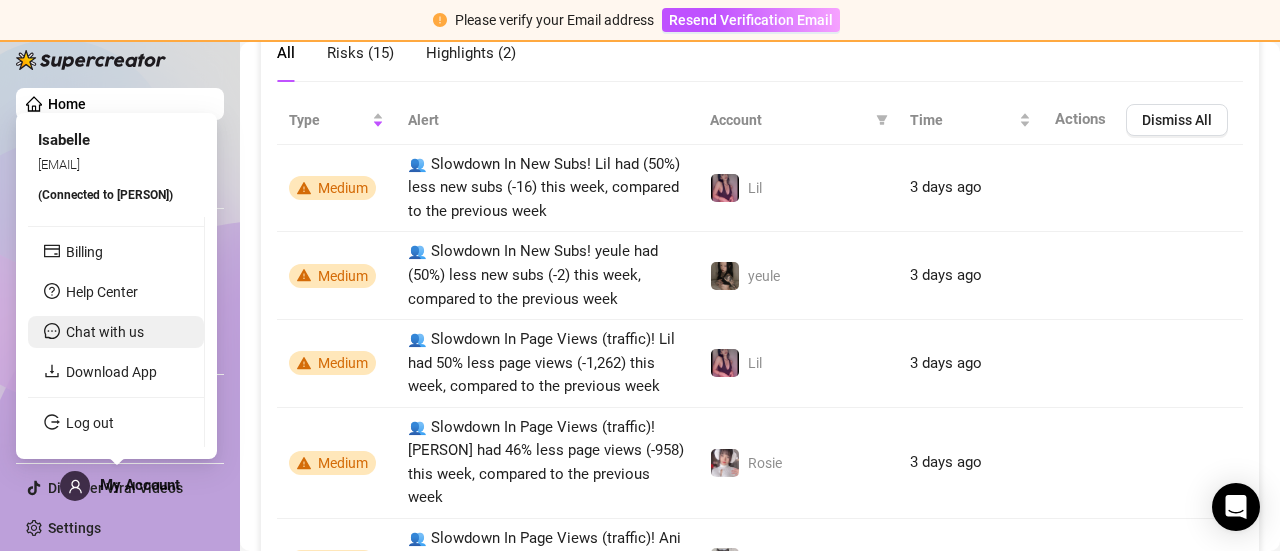 click on "Chat with us" at bounding box center [105, 332] 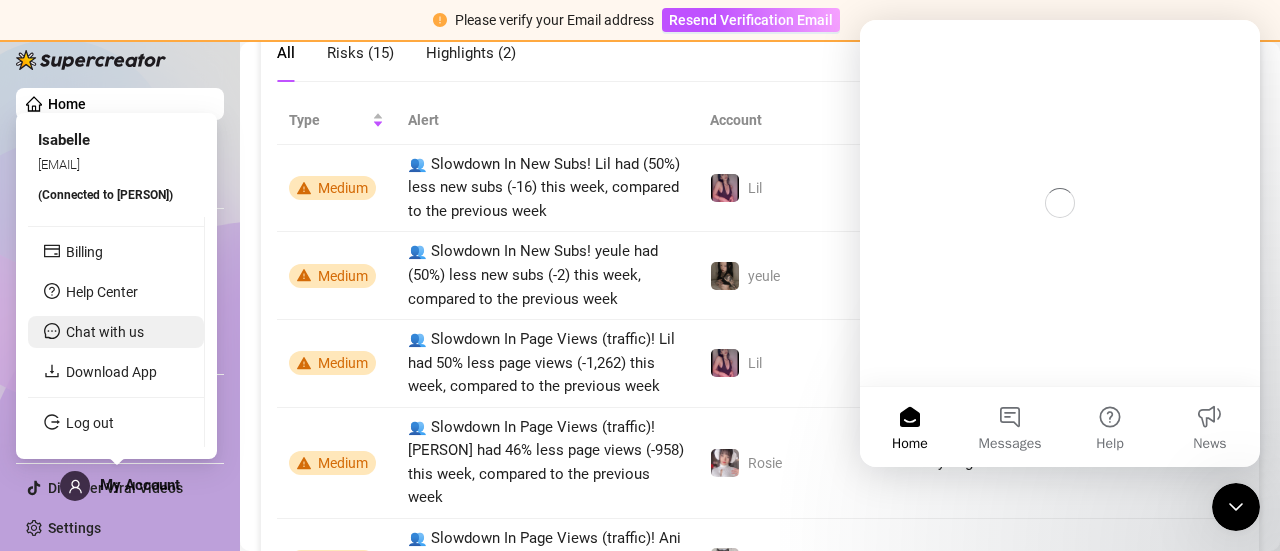 scroll, scrollTop: 0, scrollLeft: 0, axis: both 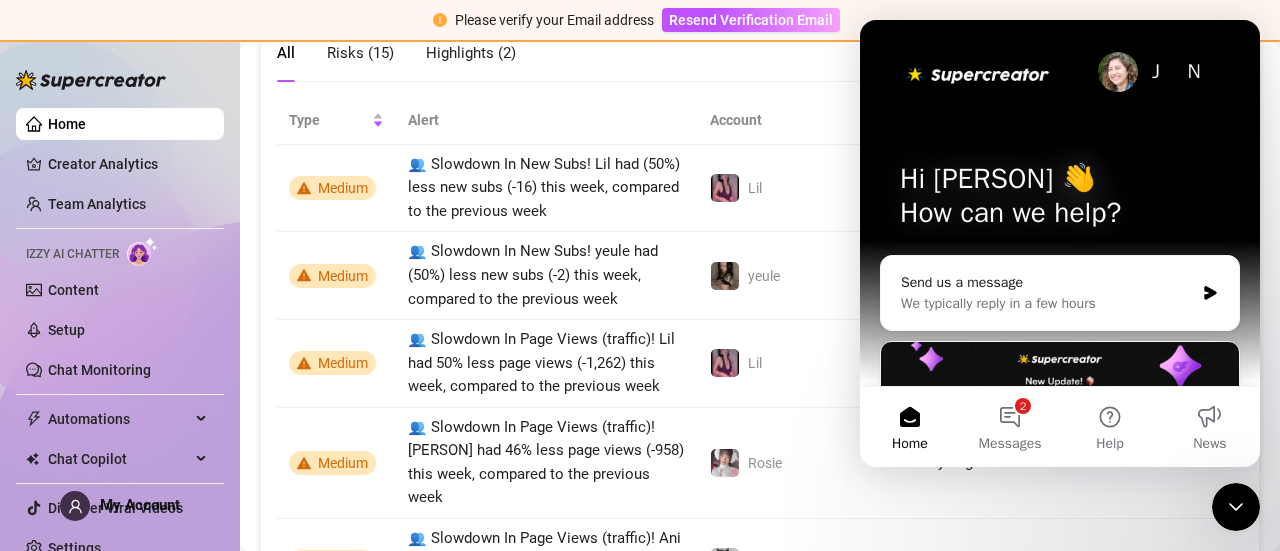 click on "Please verify your Email address Resend Verification Email" at bounding box center (640, 21) 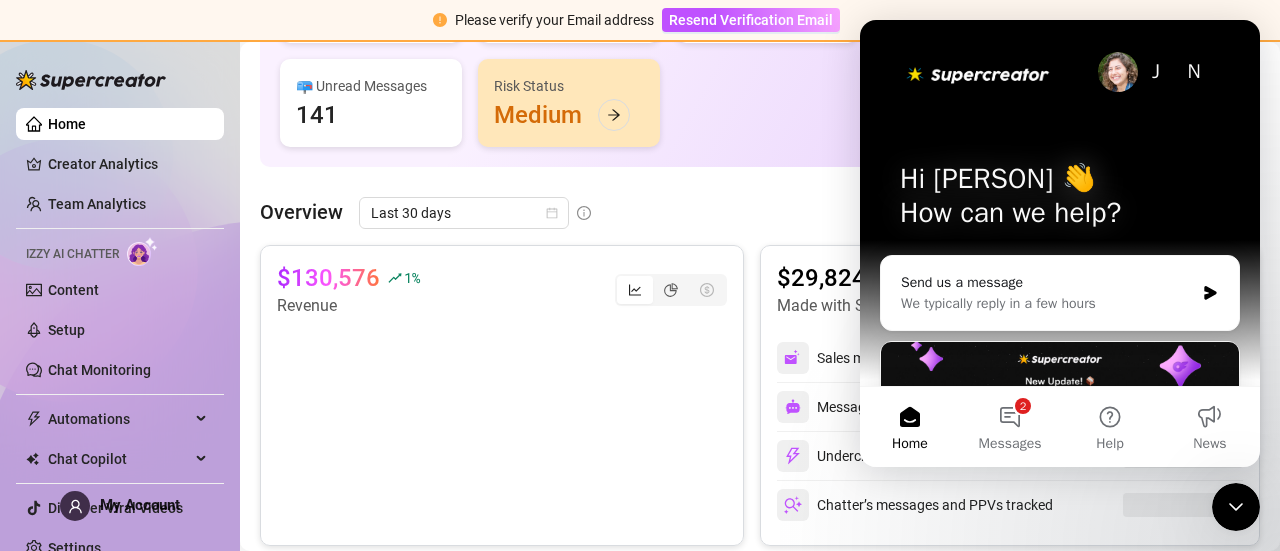 scroll, scrollTop: 0, scrollLeft: 0, axis: both 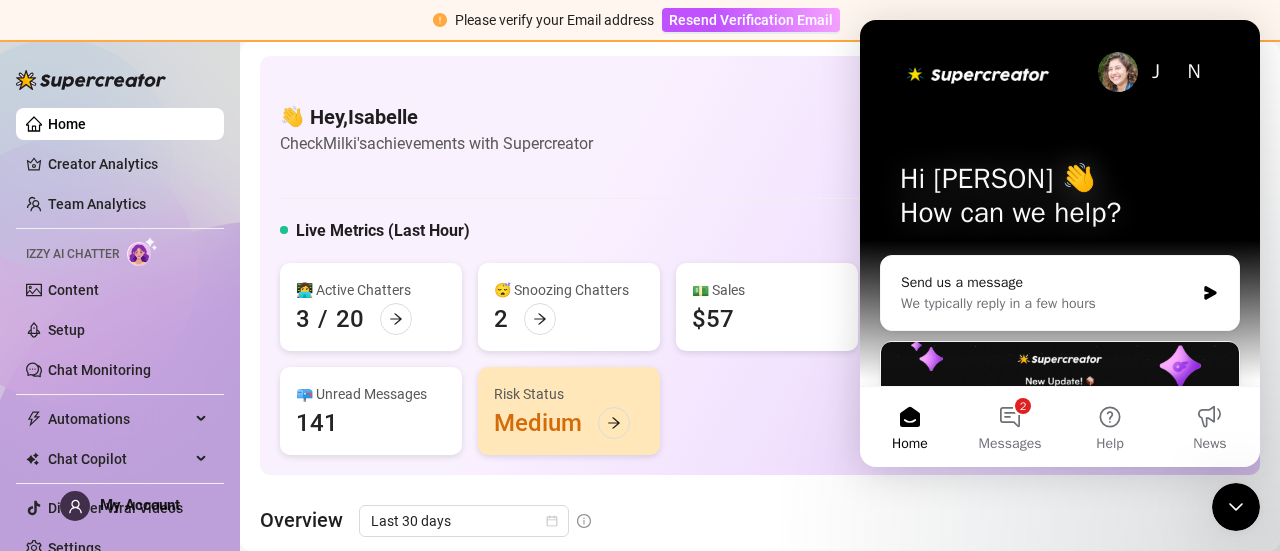 click on "Check  Milki's  achievements with Supercreator" at bounding box center [436, 143] 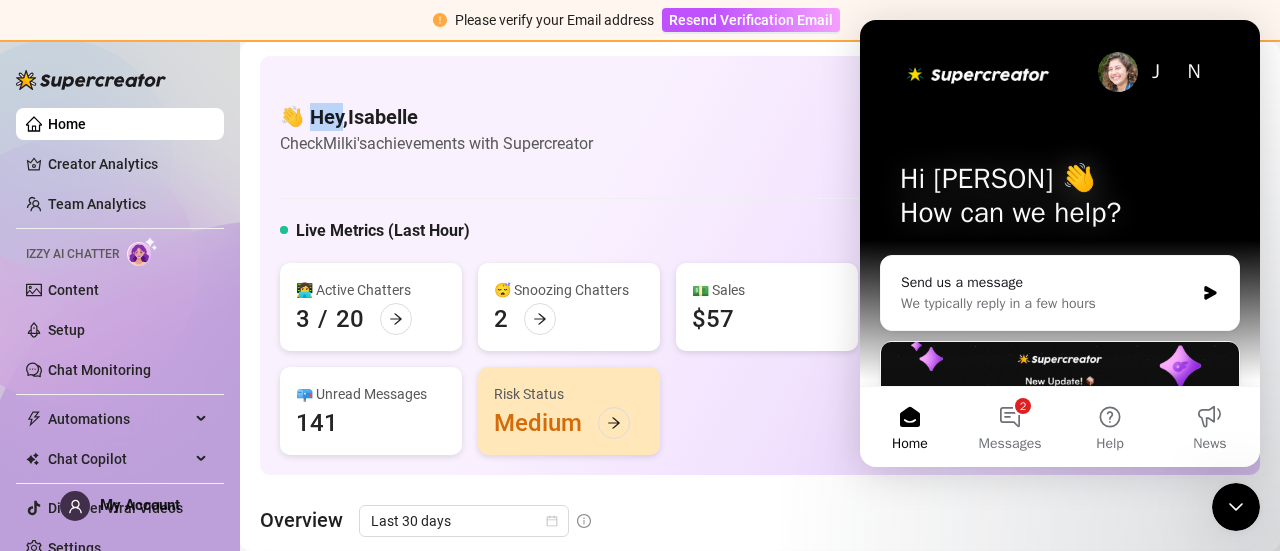 click on "👋 Hey,  Isabelle" at bounding box center [436, 117] 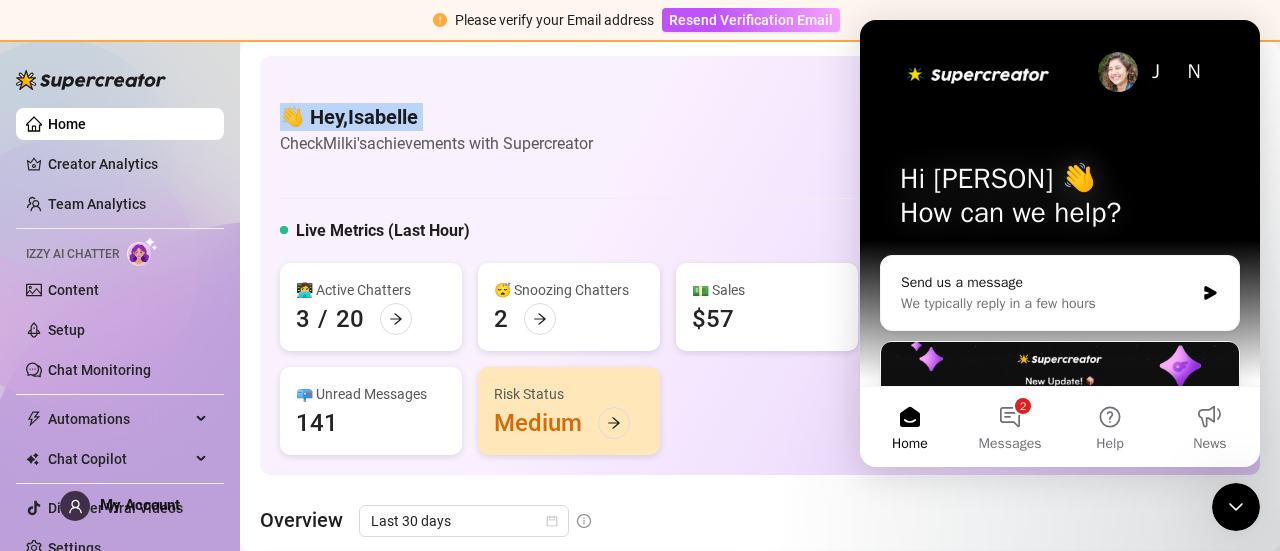 click on "👋 Hey,  Isabelle" at bounding box center (436, 117) 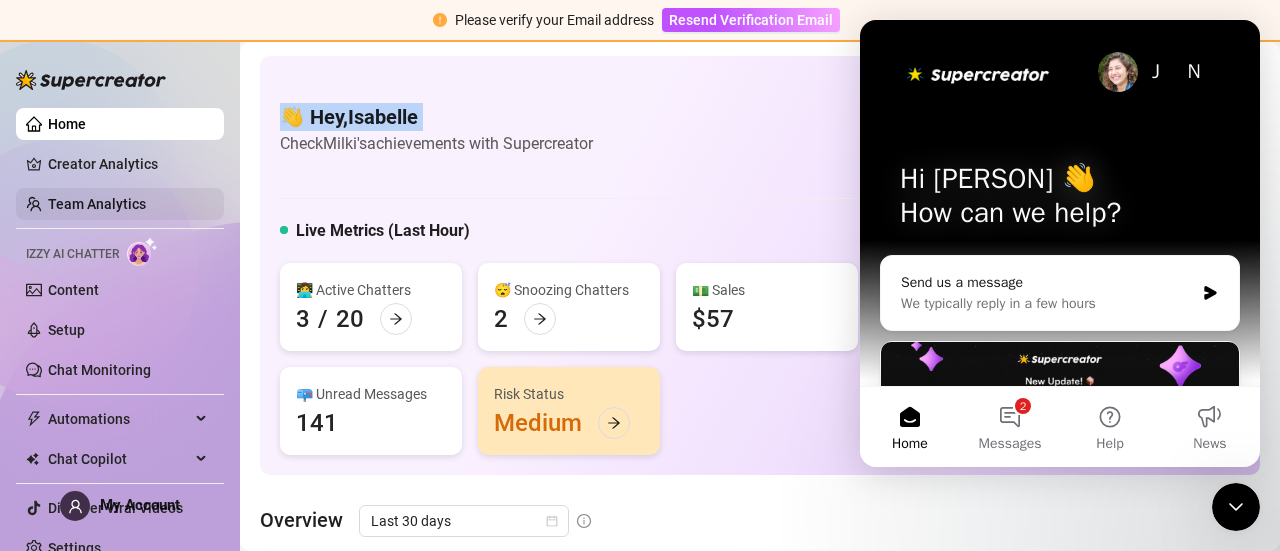 click on "Home Creator Analytics   Team Analytics Izzy AI Chatter Content Setup Chat Monitoring Automations Chat Copilot Discover Viral Videos Settings" at bounding box center (120, 336) 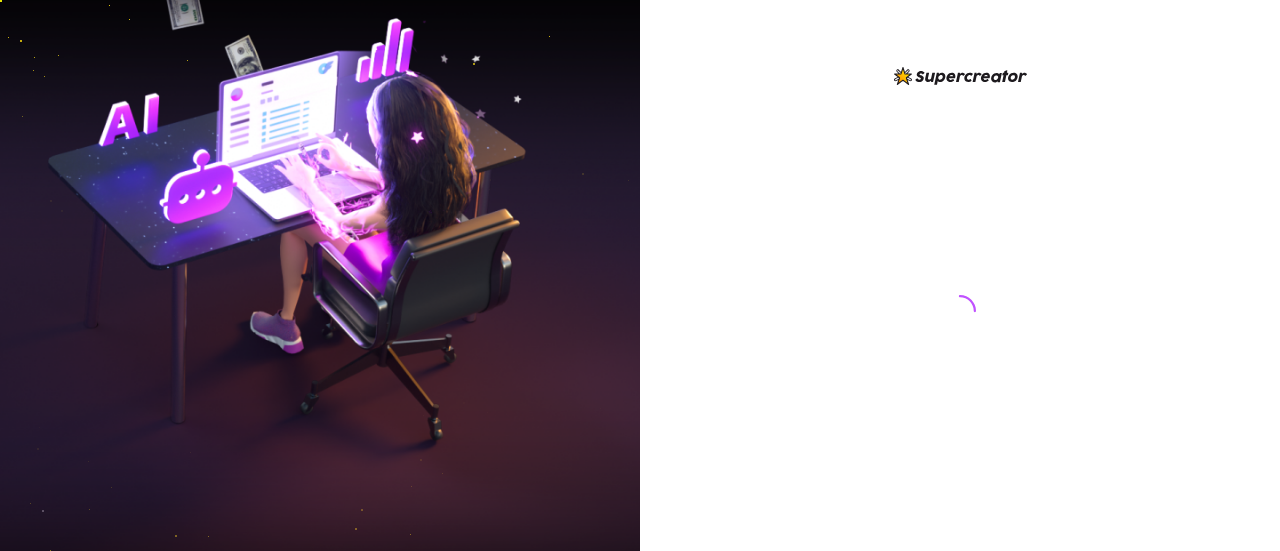scroll, scrollTop: 0, scrollLeft: 0, axis: both 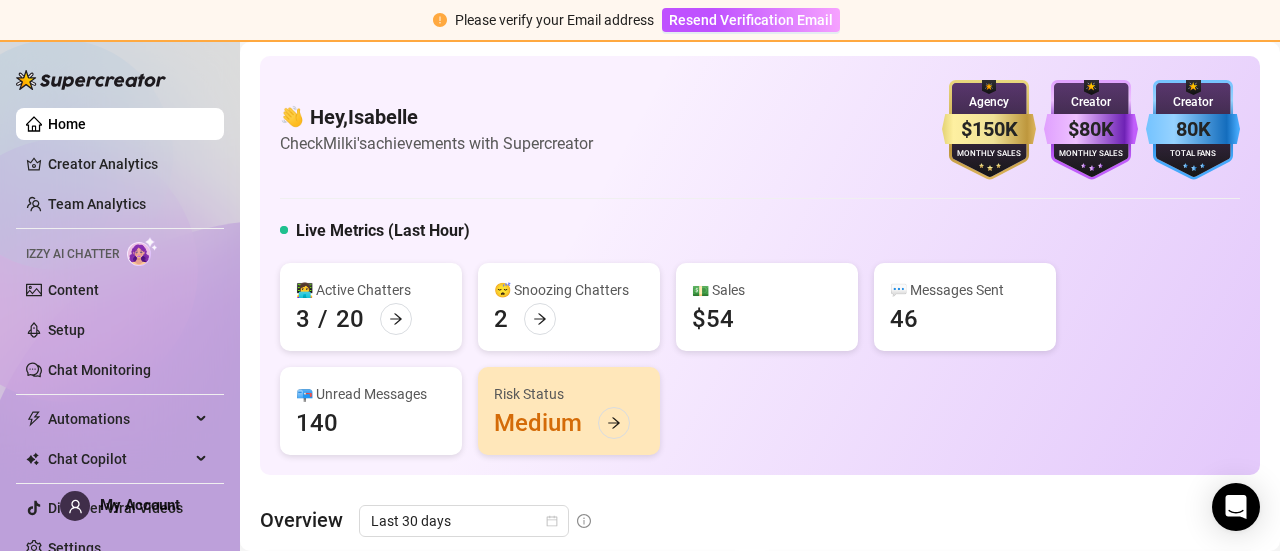 click on "👋 Hey,  Isabelle Check  Milki's  achievements with Supercreator $150K Agency Monthly Sales $80K Creator Monthly Sales 80K Creator Total Fans Live Metrics (Last Hour) 👩‍💻 Active Chatters 3 / 20 😴 Snoozing Chatters 2 💵 Sales $54 💬 Messages Sent 46 📪 Unread Messages 140 Risk Status Medium" at bounding box center (760, 265) 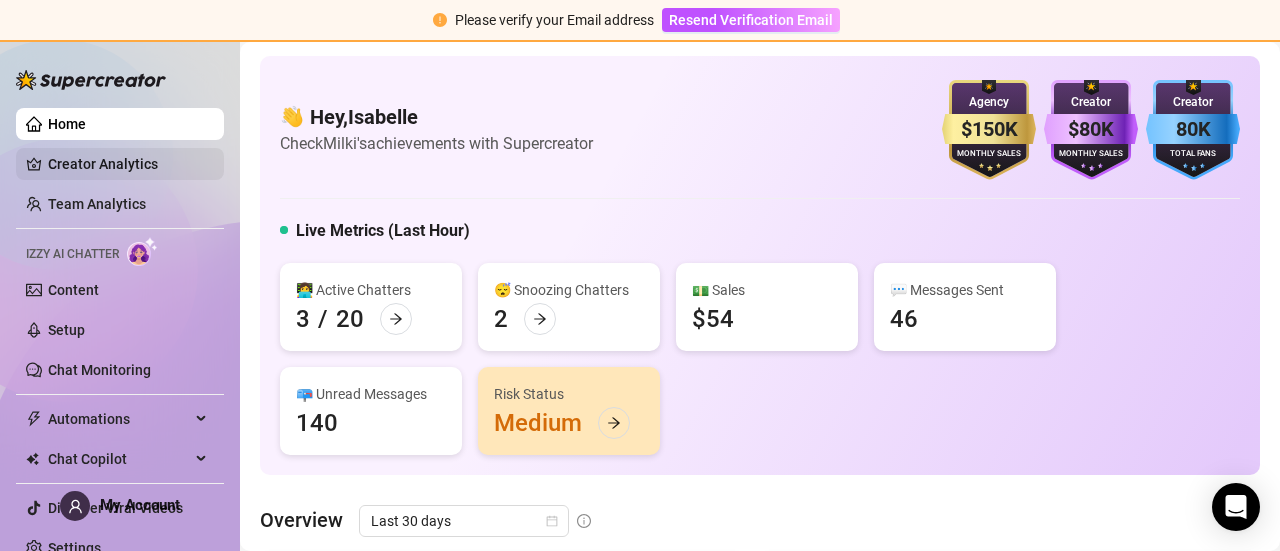 click on "Creator Analytics" at bounding box center [128, 164] 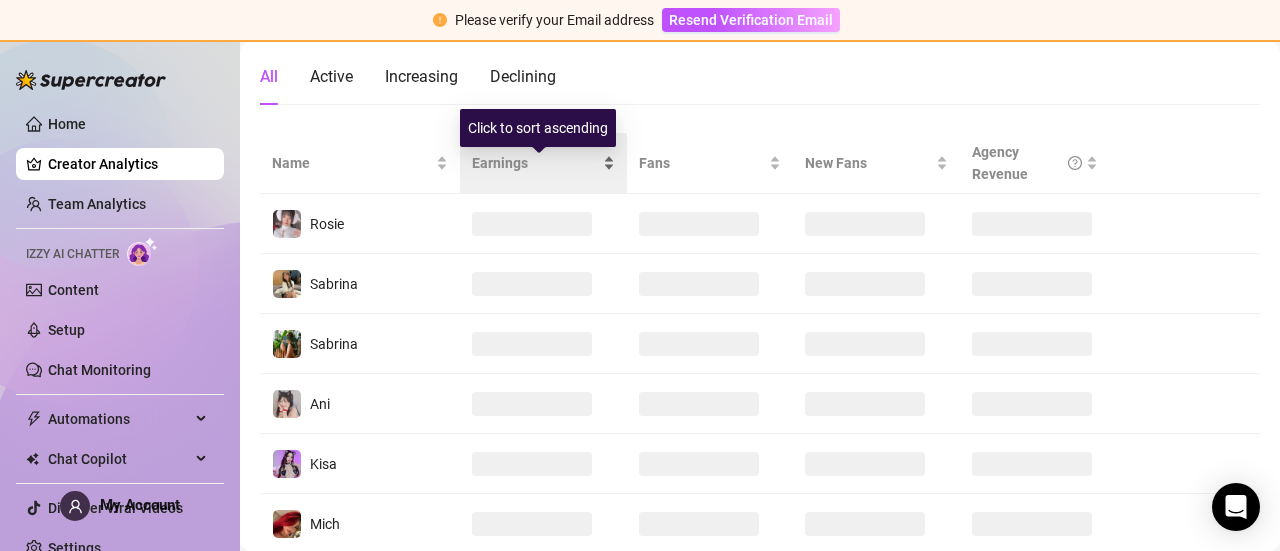 scroll, scrollTop: 200, scrollLeft: 0, axis: vertical 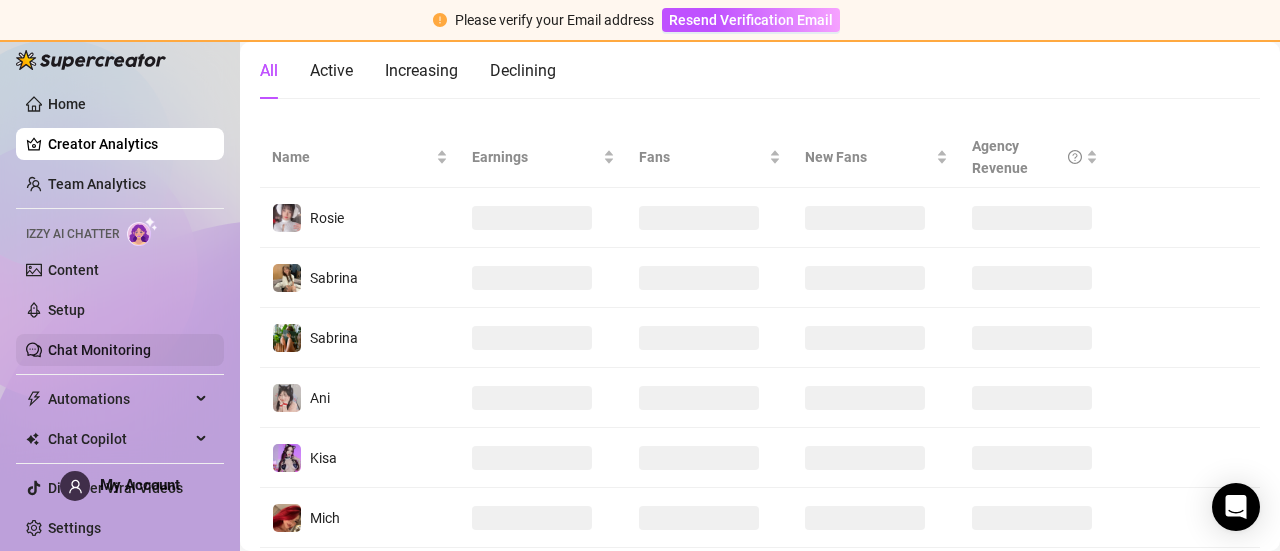 click on "Chat Monitoring" at bounding box center [99, 350] 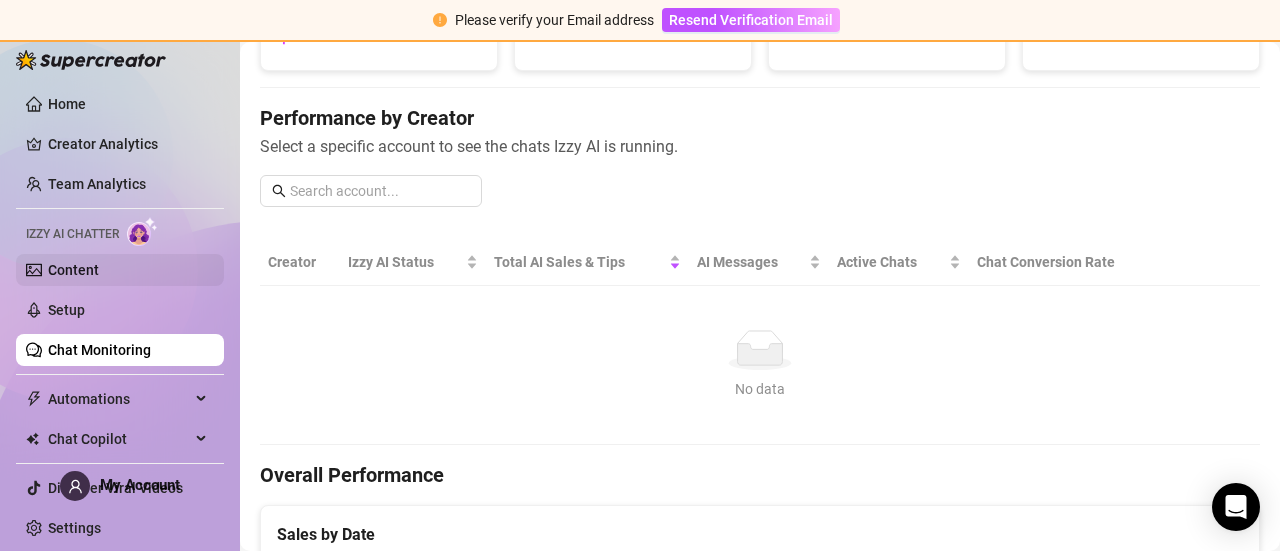 click on "Content" at bounding box center [73, 270] 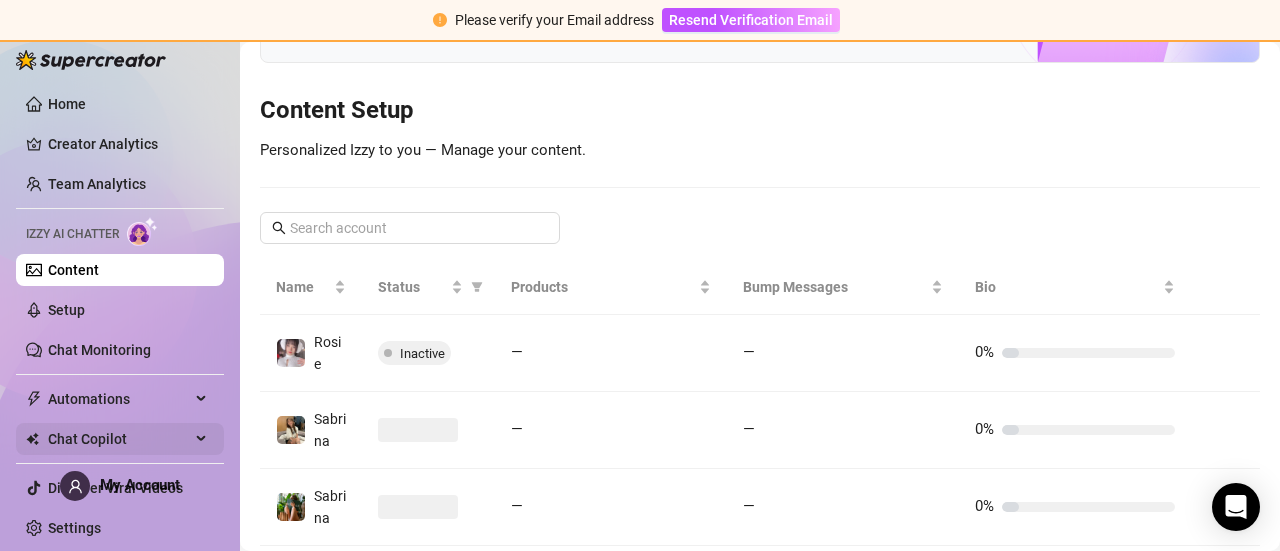 click on "Chat Copilot" at bounding box center (119, 439) 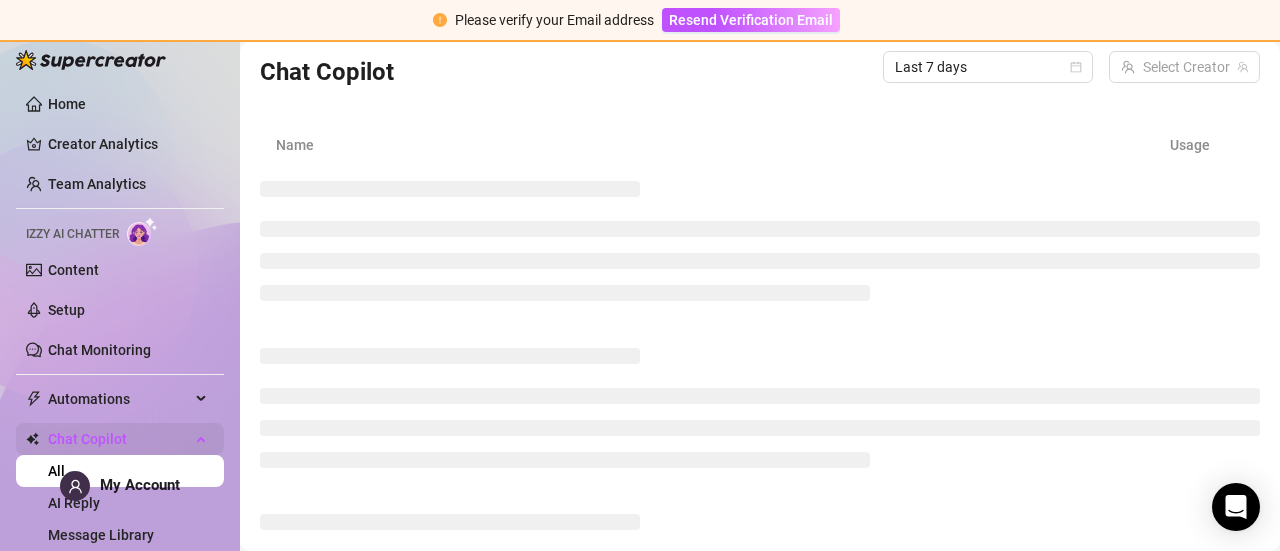 scroll, scrollTop: 200, scrollLeft: 0, axis: vertical 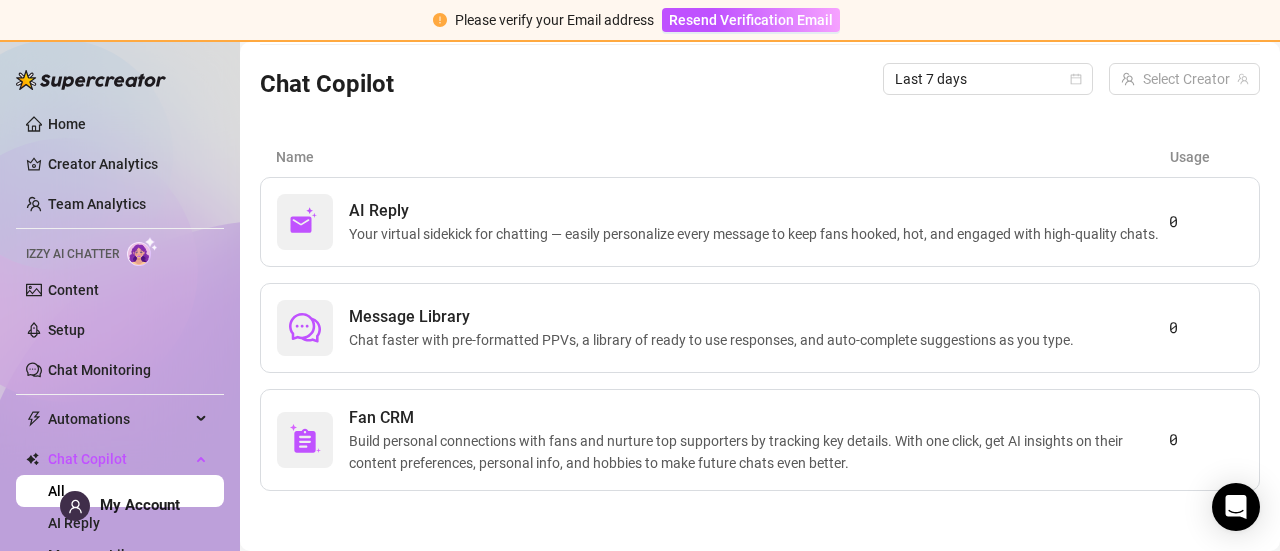 click on "Izzy AI Chatter" at bounding box center (72, 254) 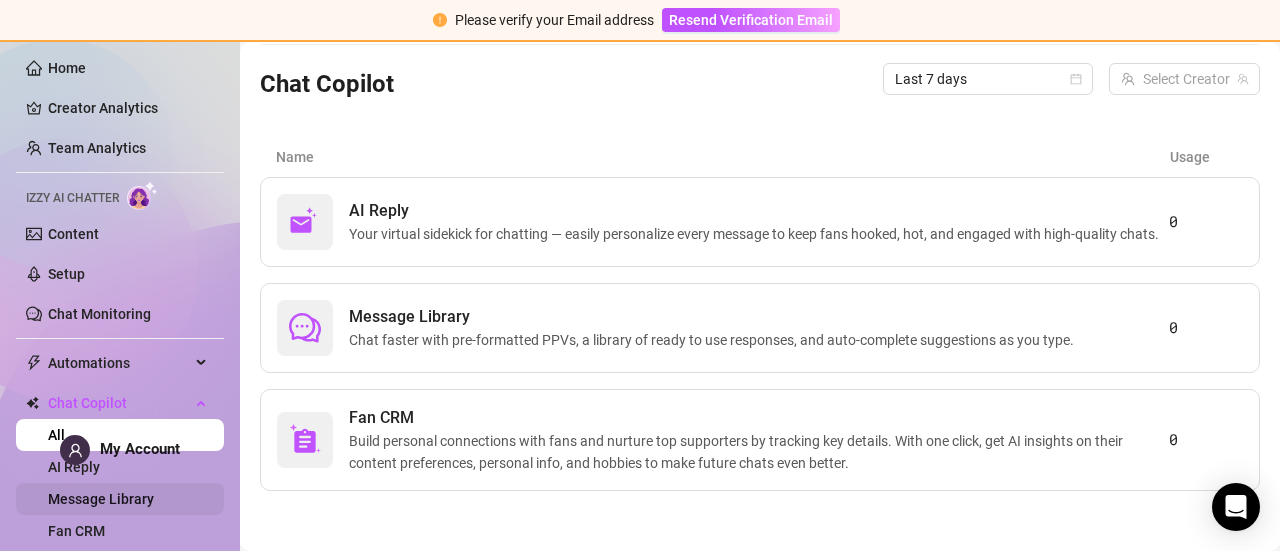 scroll, scrollTop: 148, scrollLeft: 0, axis: vertical 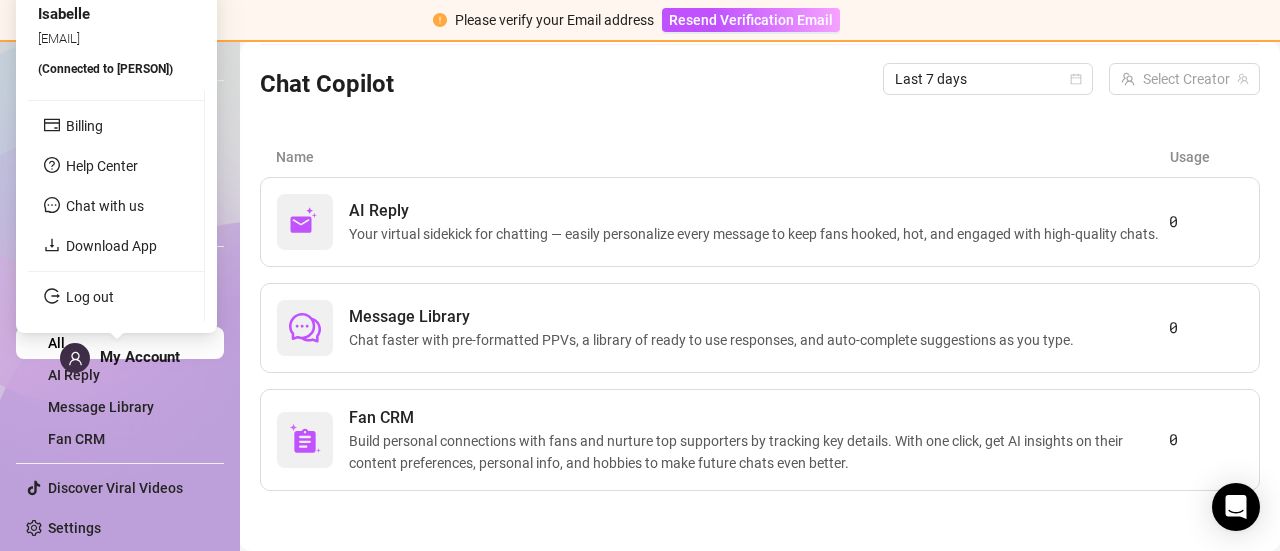 click on "My Account" at bounding box center (140, 357) 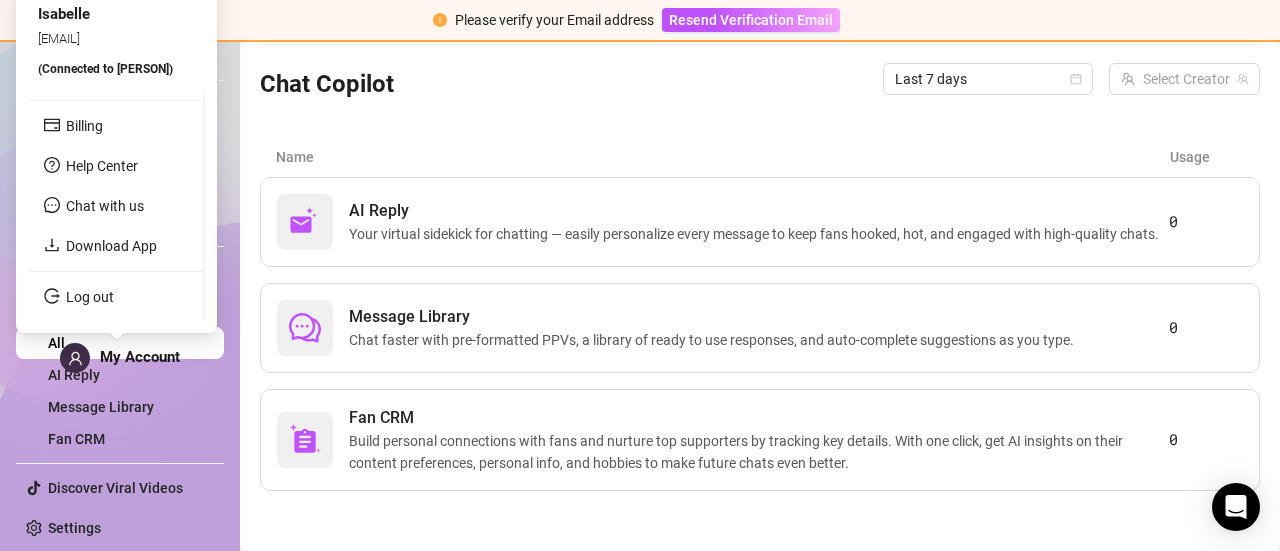 click on "My Account" at bounding box center [140, 357] 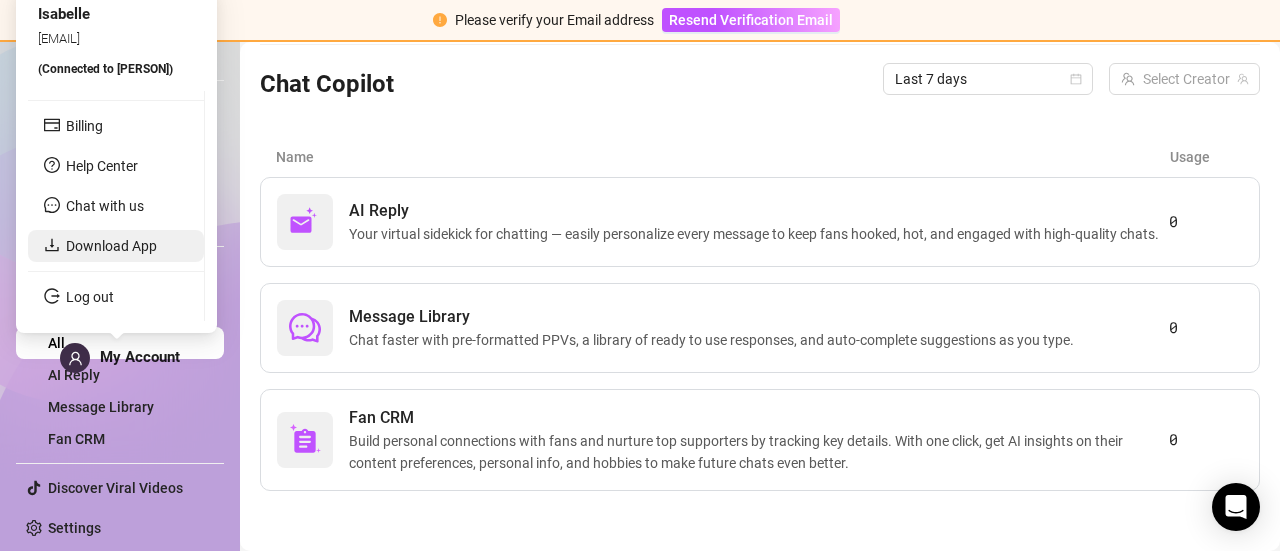 click on "Download App" at bounding box center [111, 246] 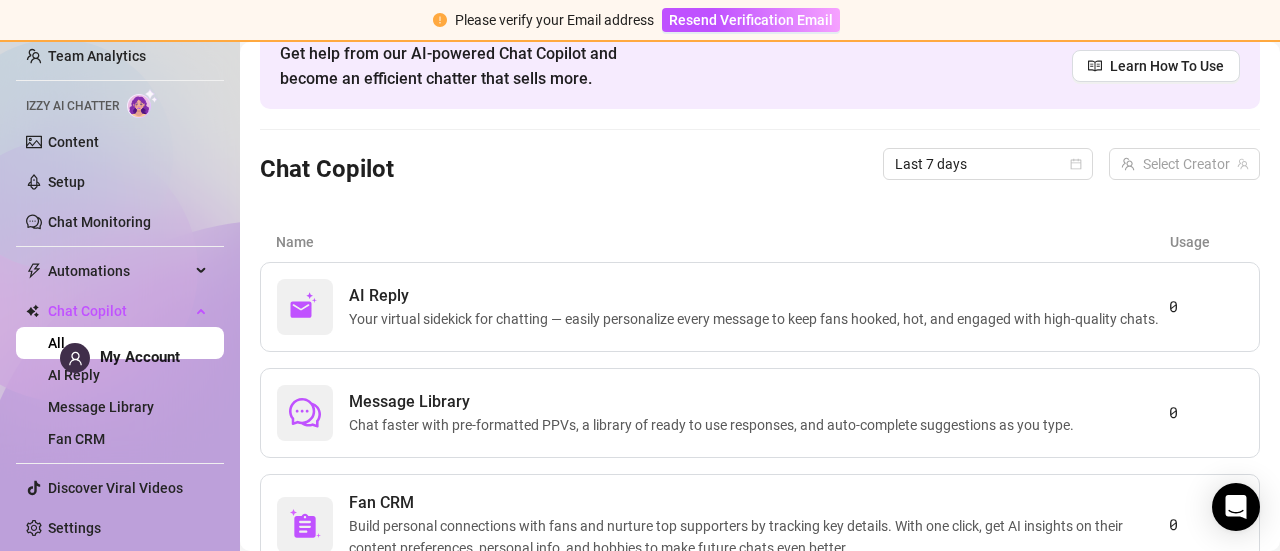 scroll, scrollTop: 0, scrollLeft: 0, axis: both 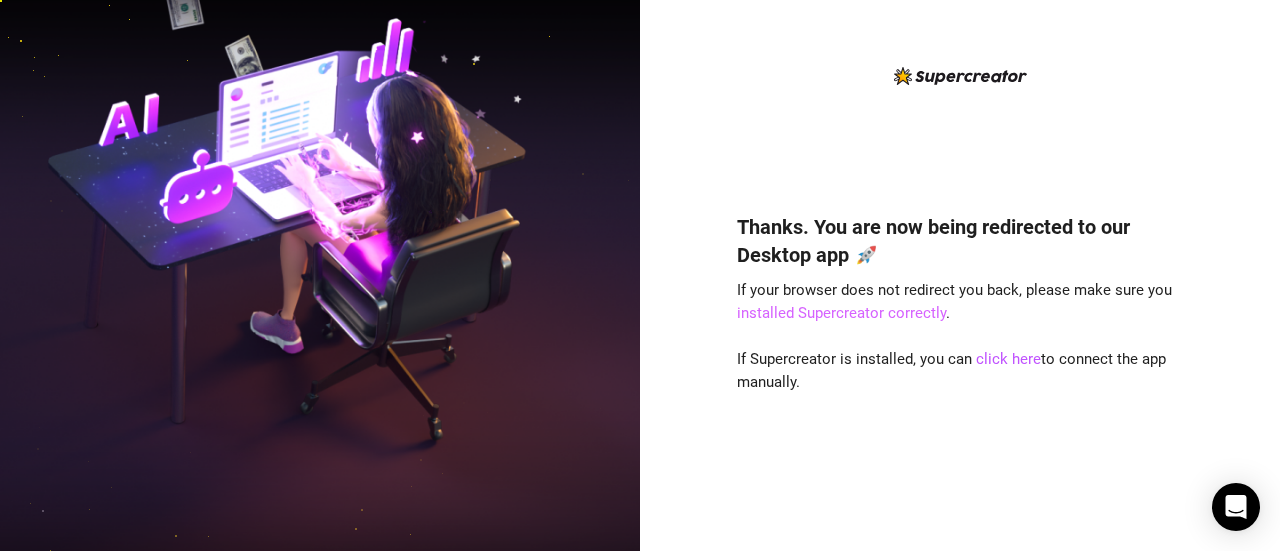 click on "installed Supercreator correctly" at bounding box center [841, 313] 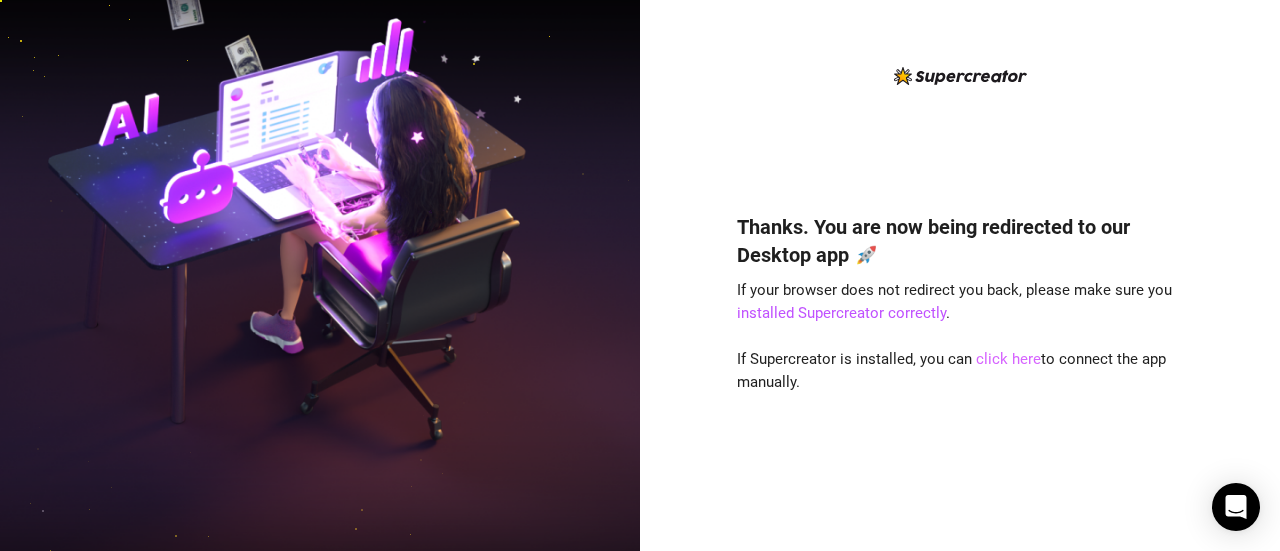 click on "click here" at bounding box center (1008, 359) 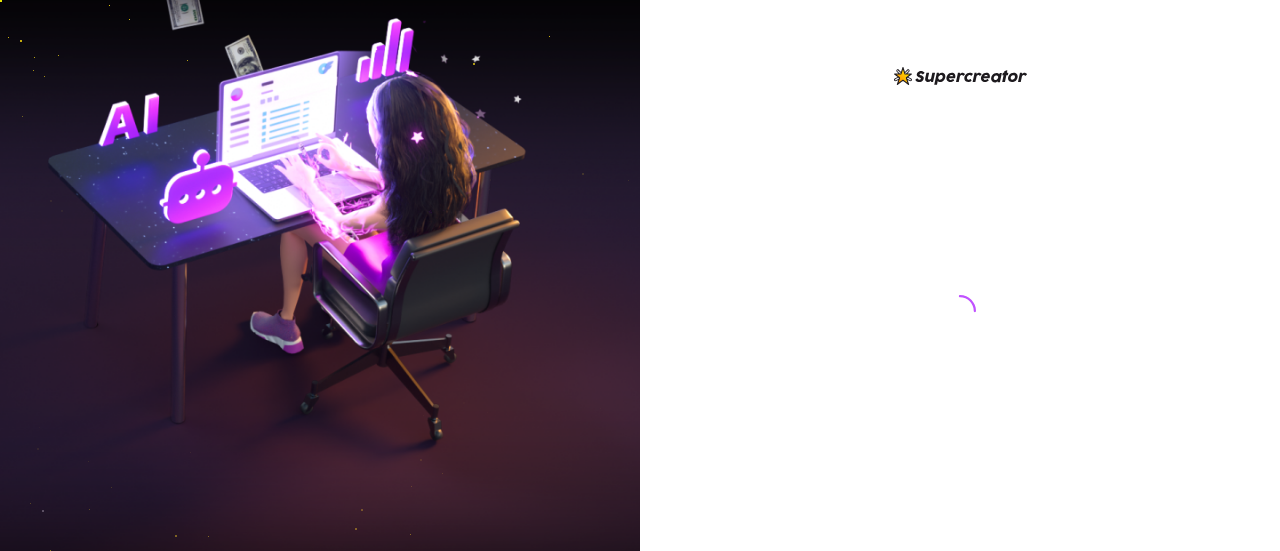 scroll, scrollTop: 0, scrollLeft: 0, axis: both 